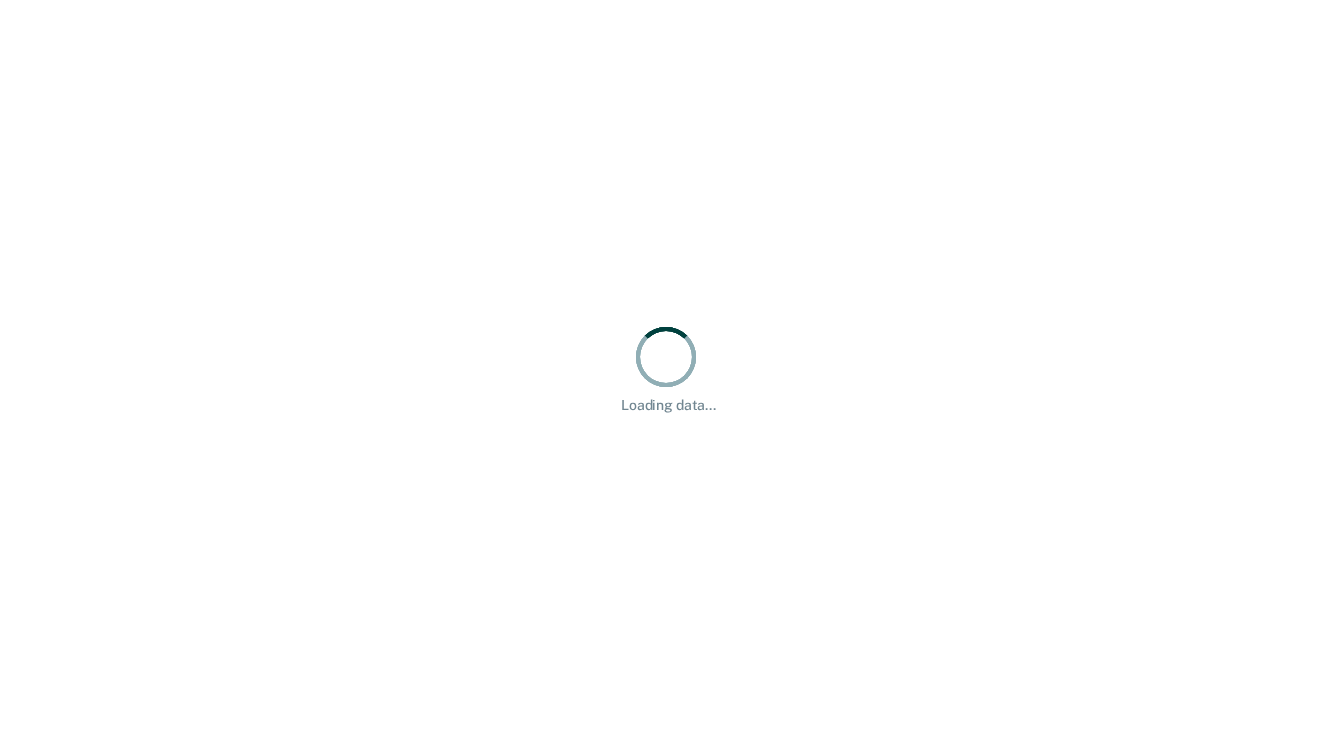 scroll, scrollTop: 0, scrollLeft: 0, axis: both 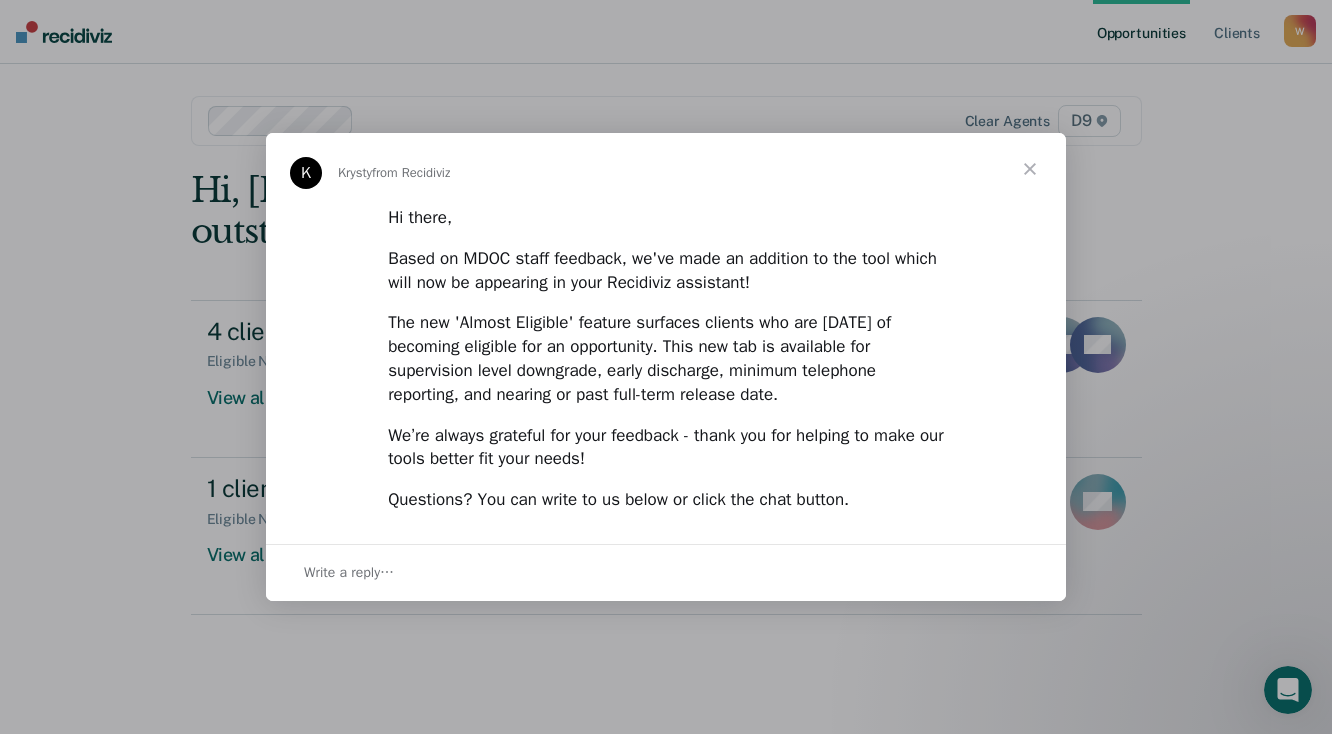 click at bounding box center (1030, 169) 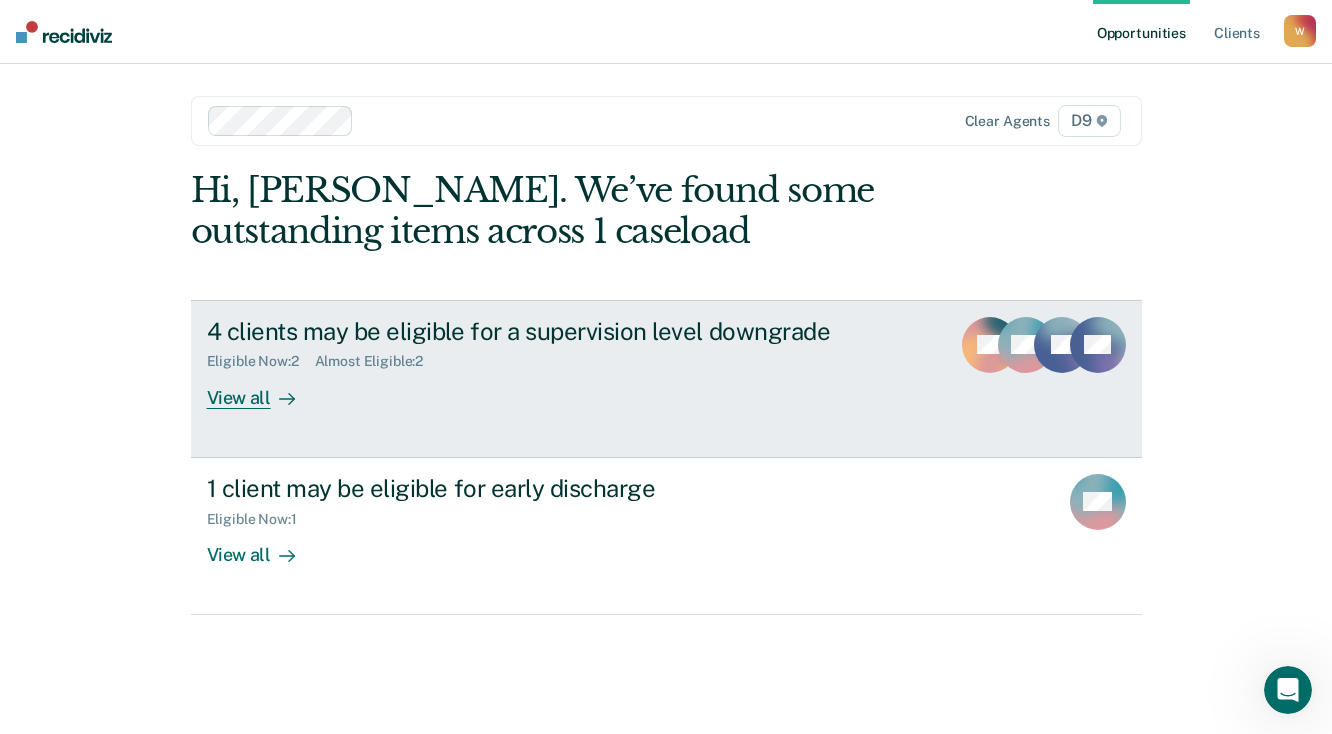 click on "View all" at bounding box center (263, 389) 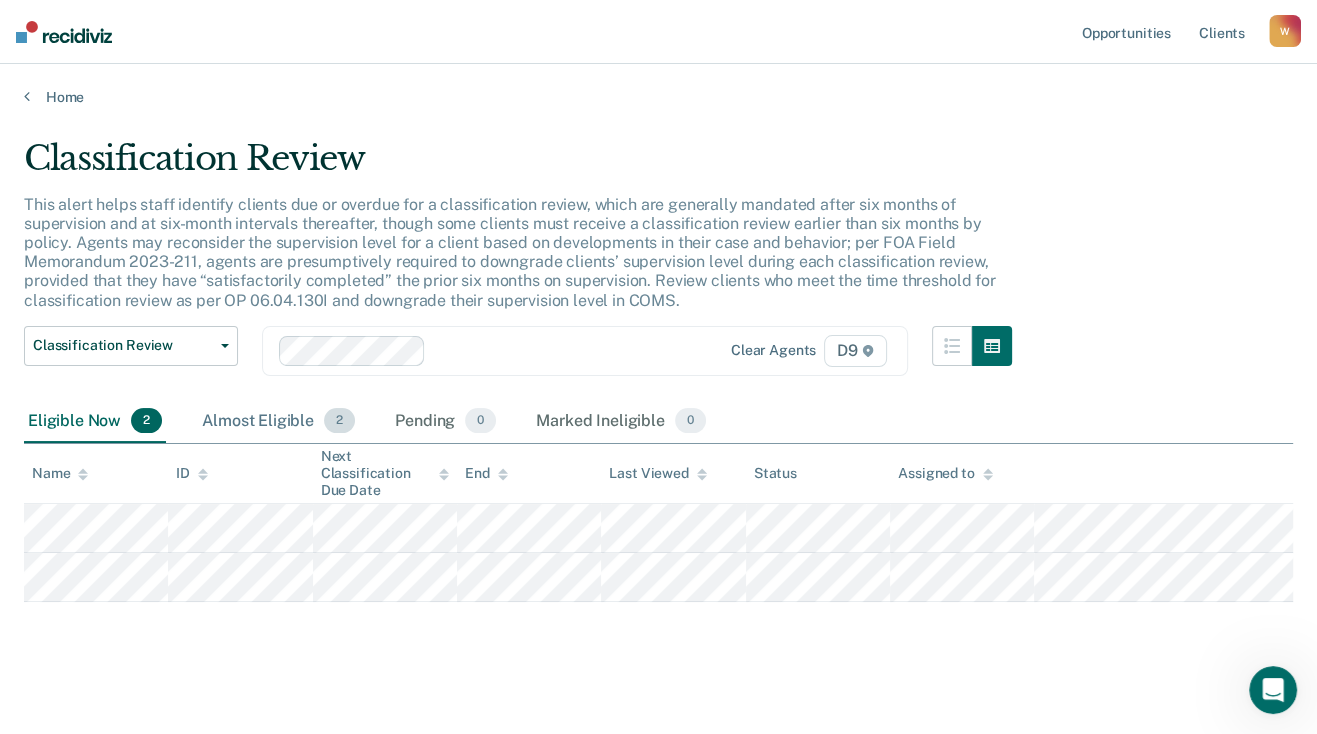click on "Almost Eligible 2" at bounding box center (278, 422) 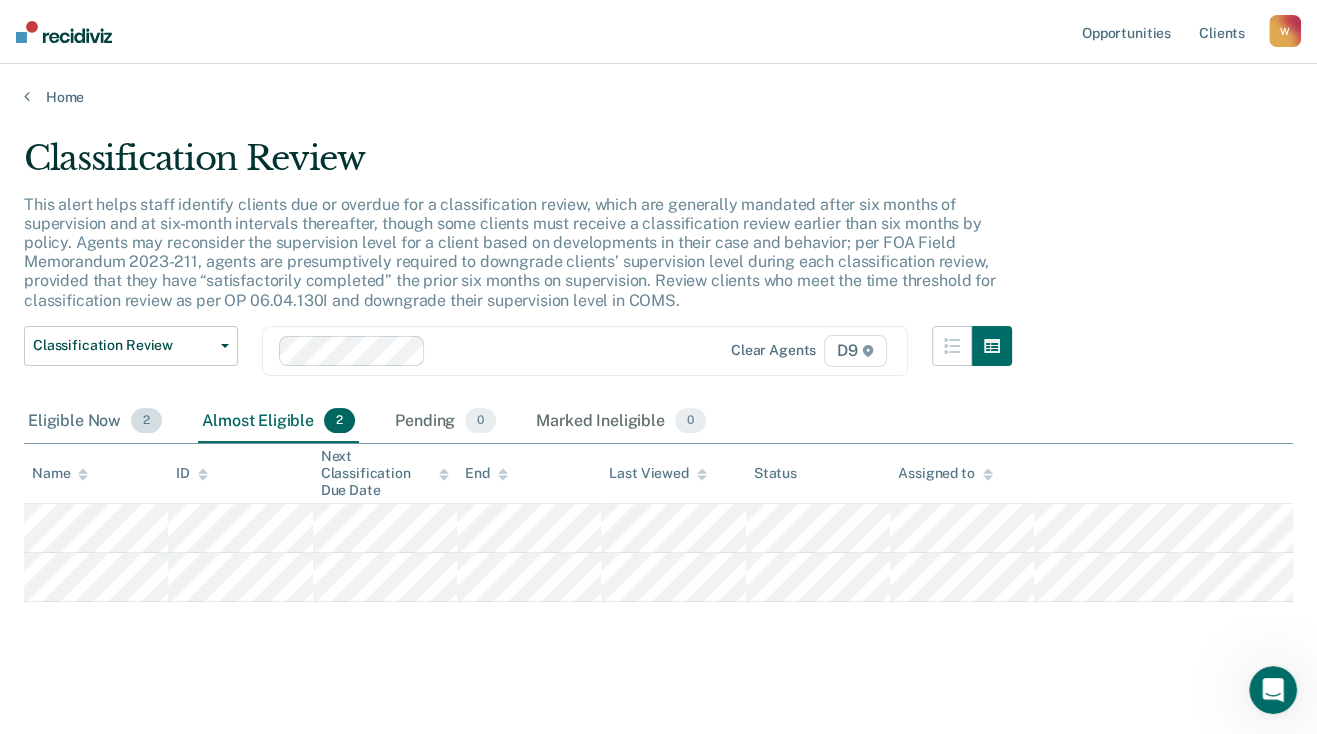 click on "Eligible Now 2" at bounding box center [95, 422] 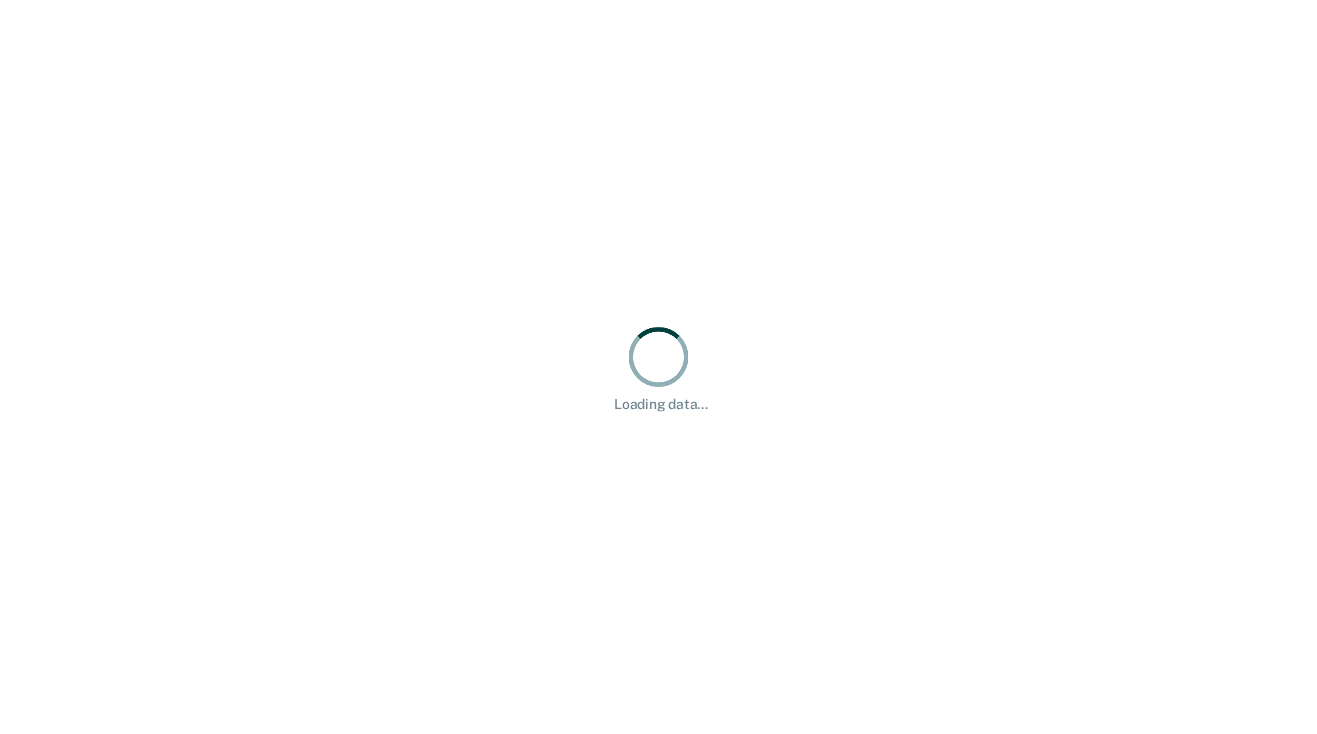 scroll, scrollTop: 0, scrollLeft: 0, axis: both 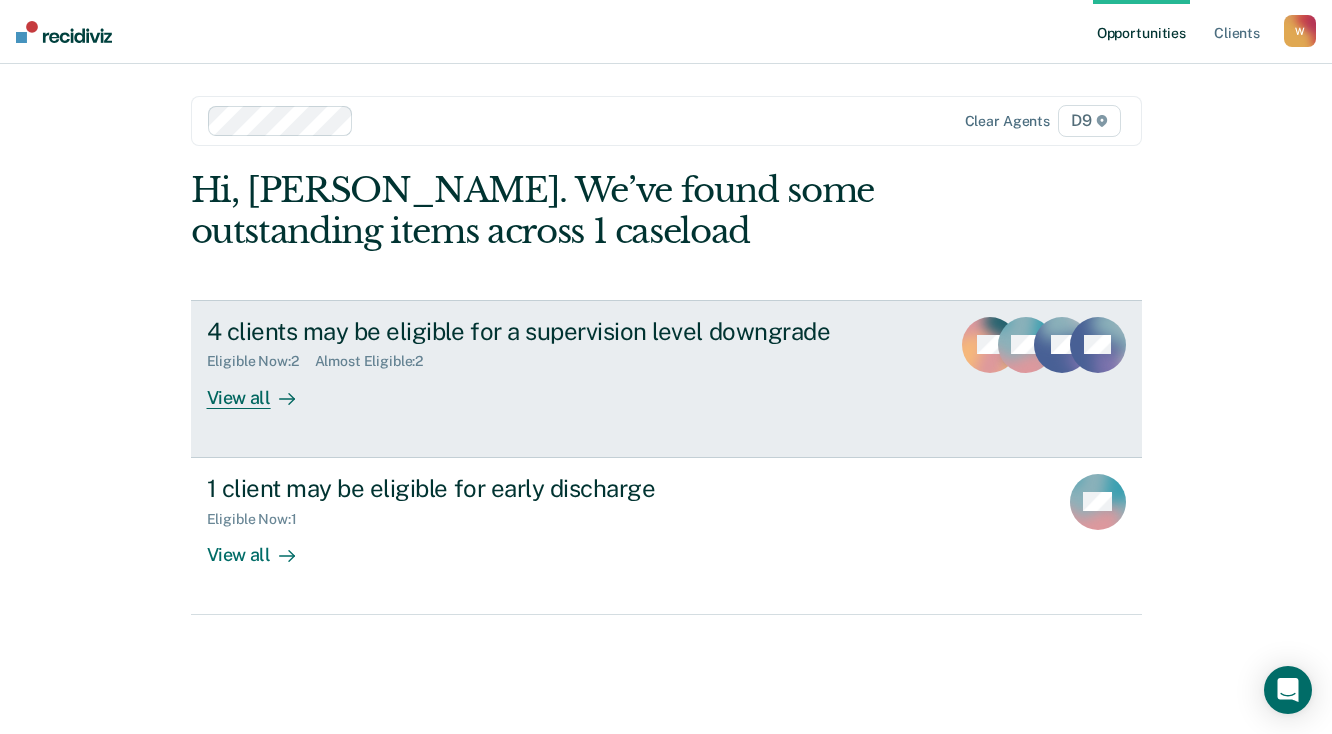 click on "View all" at bounding box center [263, 389] 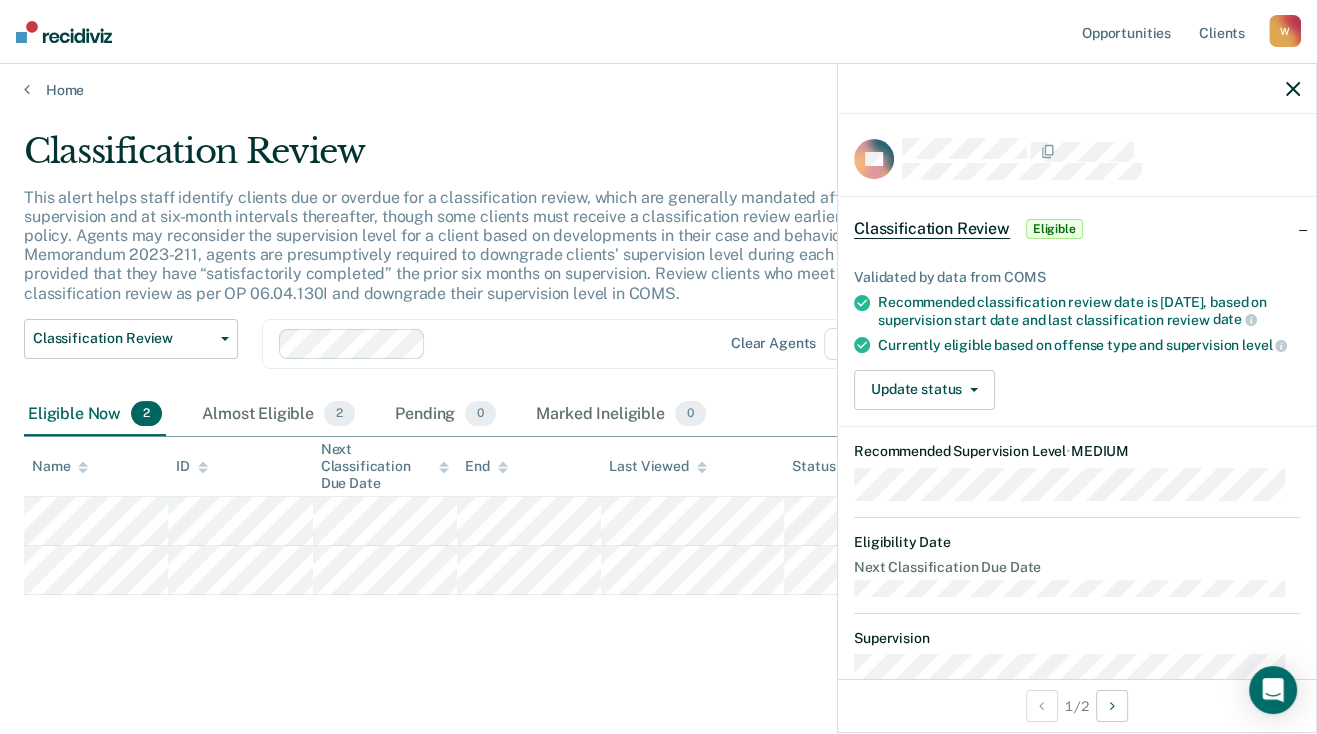 scroll, scrollTop: 9, scrollLeft: 0, axis: vertical 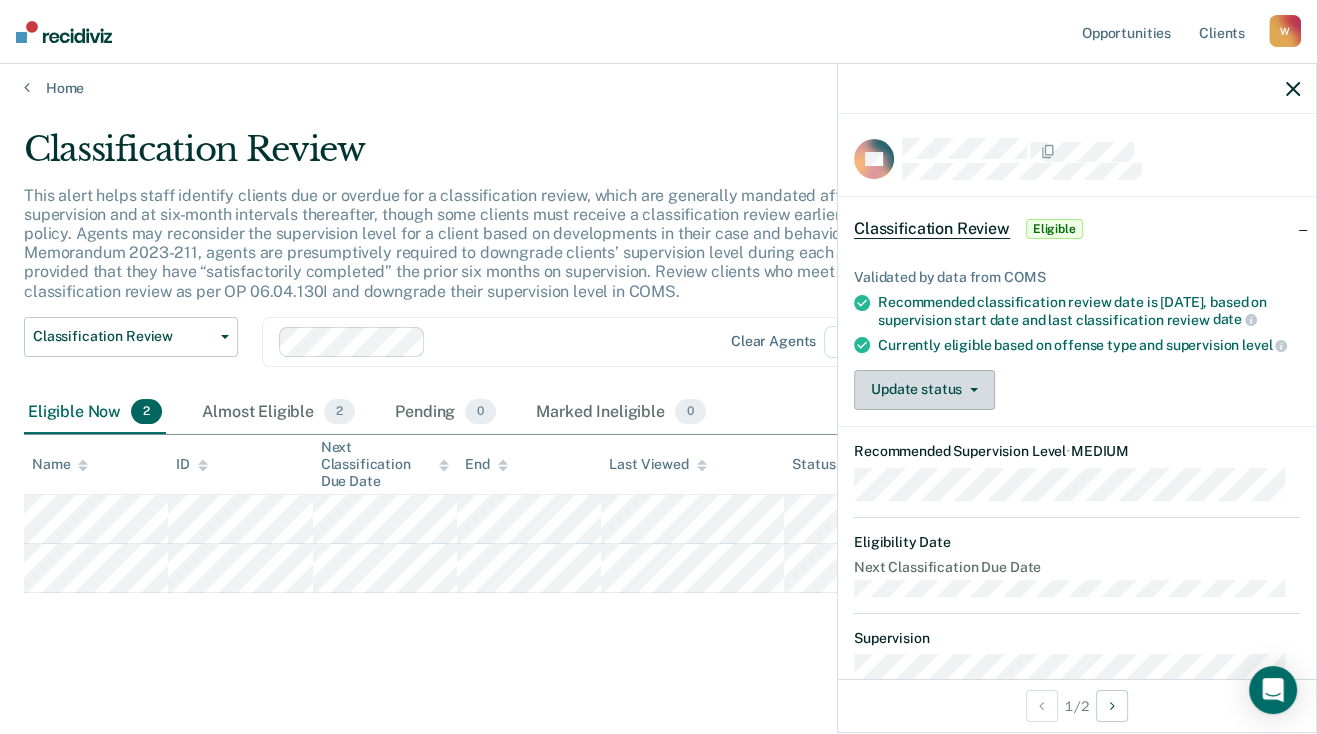 click on "Update status" at bounding box center (924, 390) 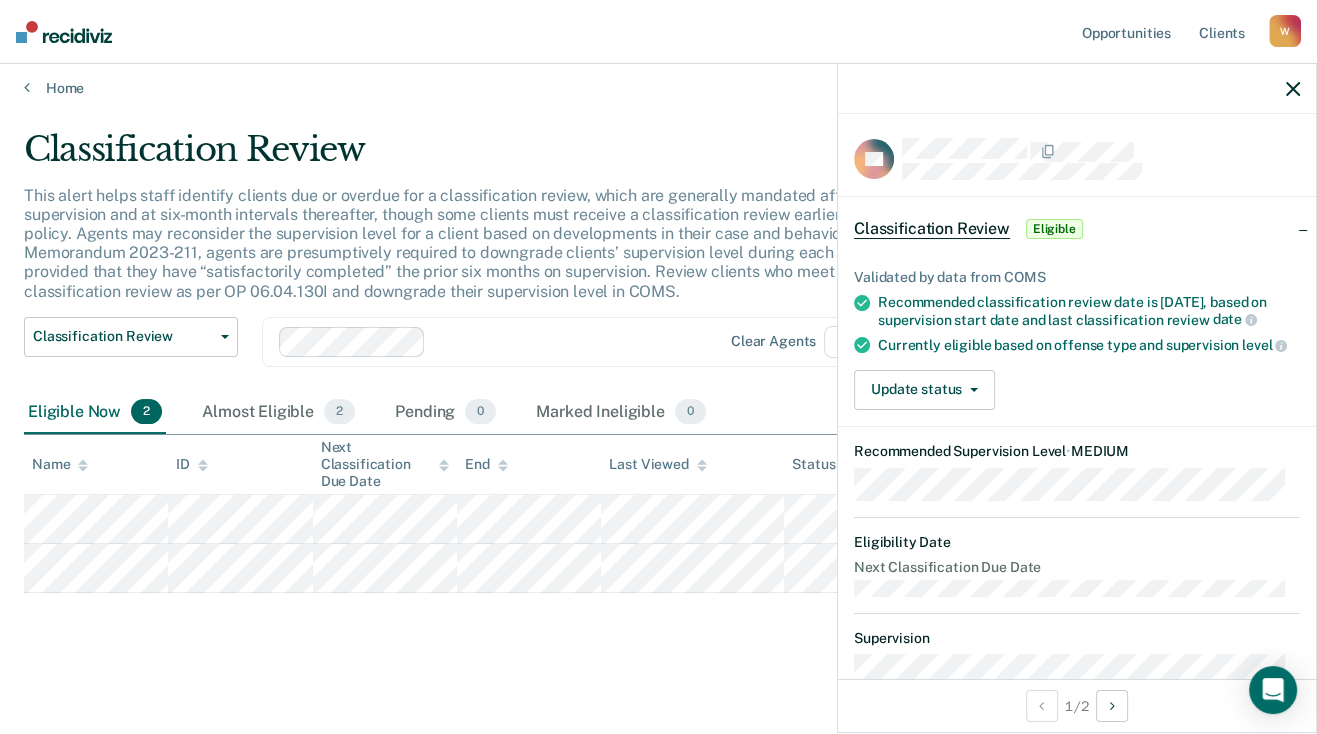 click on "Update status Mark Pending Mark Ineligible" at bounding box center (1077, 390) 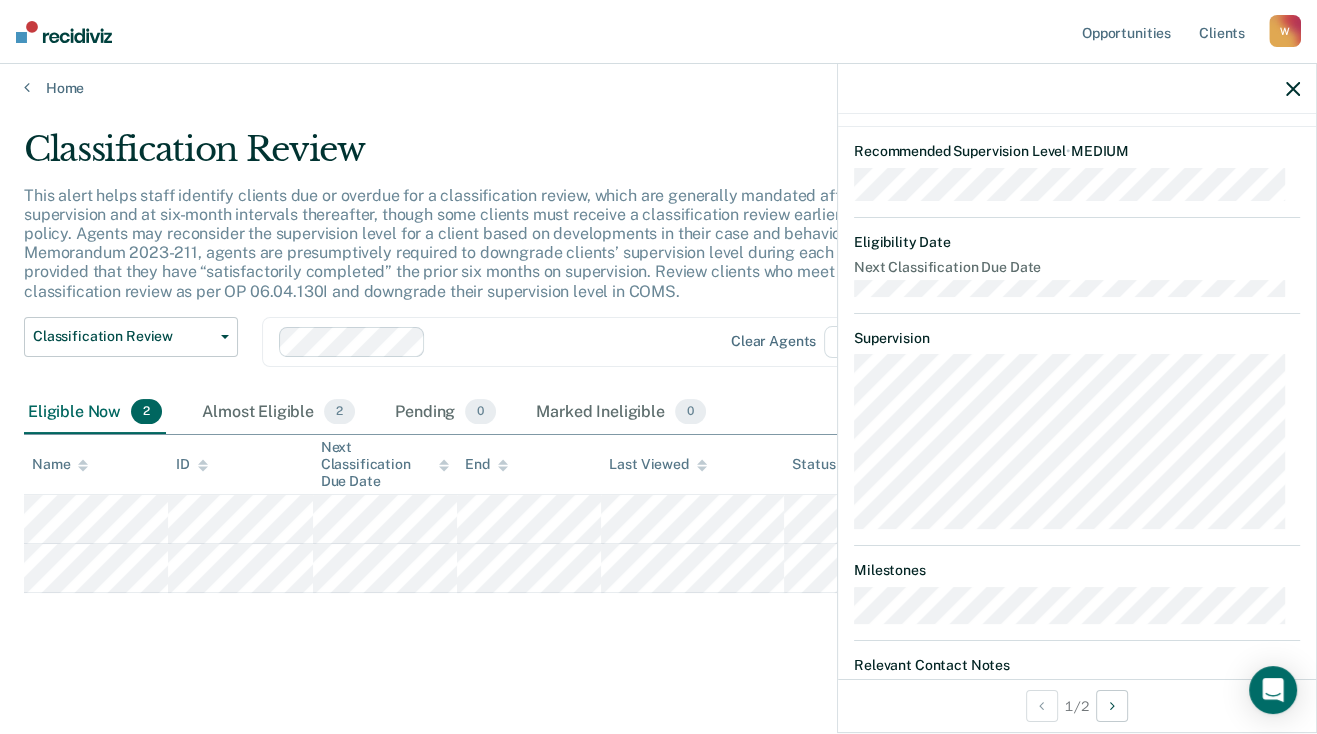 scroll, scrollTop: 370, scrollLeft: 0, axis: vertical 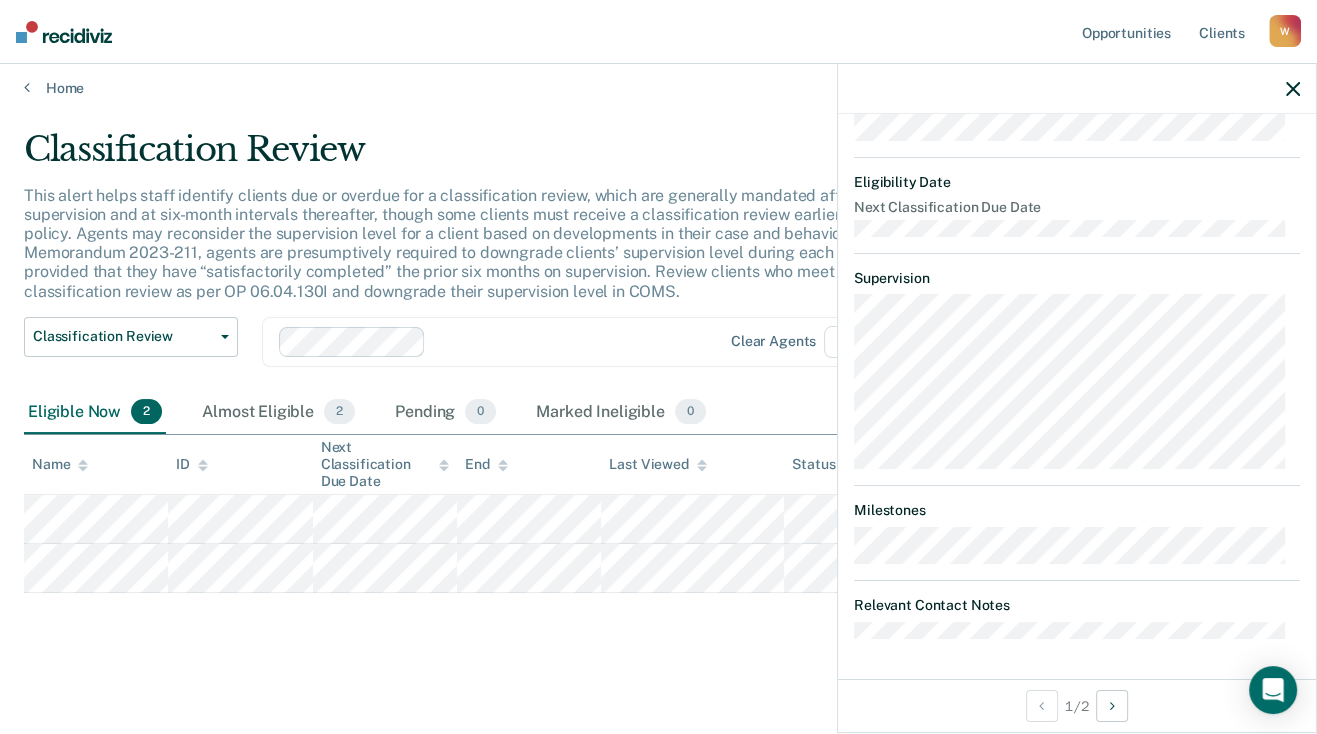 click on "Classification Review   This alert helps staff identify clients due or overdue for a classification review, which are generally mandated after six months of supervision and at six-month intervals thereafter, though some clients must receive a classification review earlier than six months by policy. Agents may reconsider the supervision level for a client based on developments in their case and behavior; per FOA Field Memorandum 2023-211, agents are presumptively required to downgrade clients’ supervision level during each classification review, provided that they have “satisfactorily completed” the prior six months on supervision. Review clients who meet the time threshold for classification review as per OP 06.04.130I and downgrade their supervision level in COMS. Classification Review Classification Review Early Discharge Minimum Telephone Reporting Overdue for Discharge Supervision Level Mismatch Clear   agents D9   Eligible Now 2 Almost Eligible 2 Pending 0 Marked Ineligible 0 Name ID End Status" at bounding box center (658, 414) 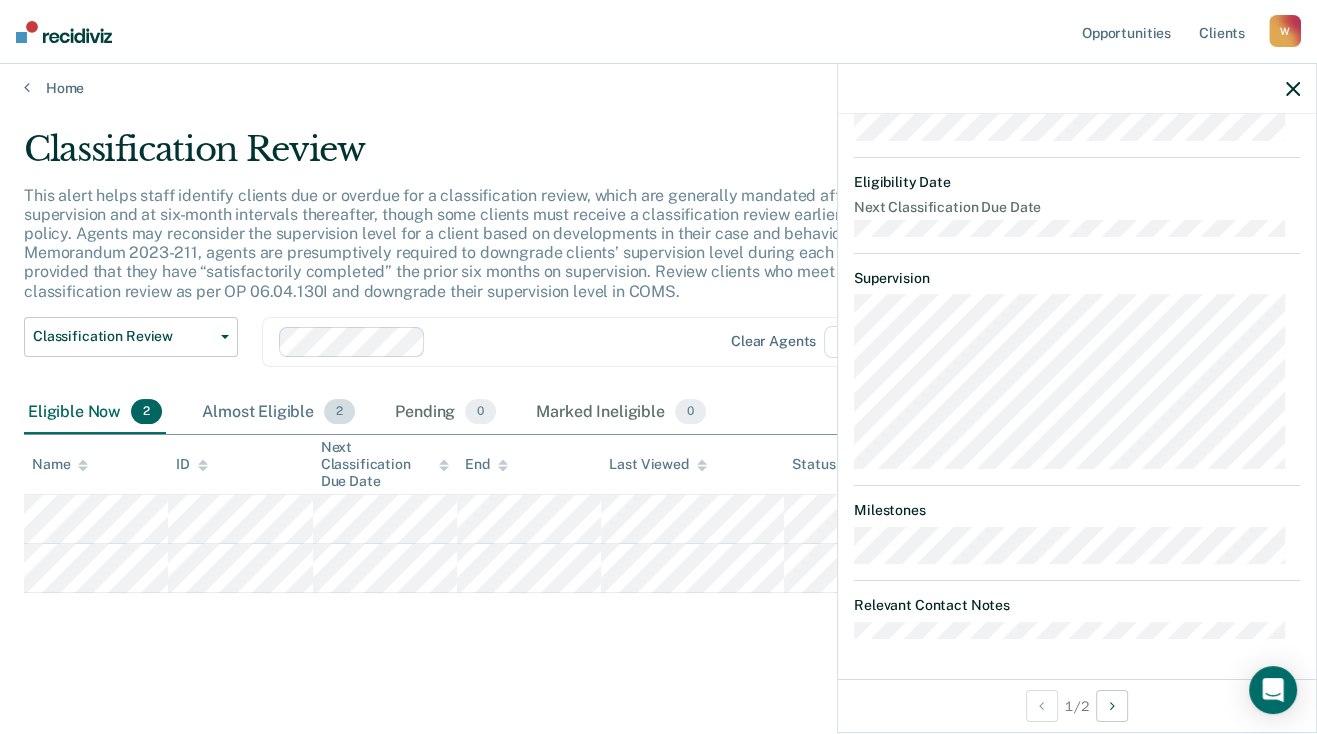 click on "Almost Eligible 2" at bounding box center [278, 413] 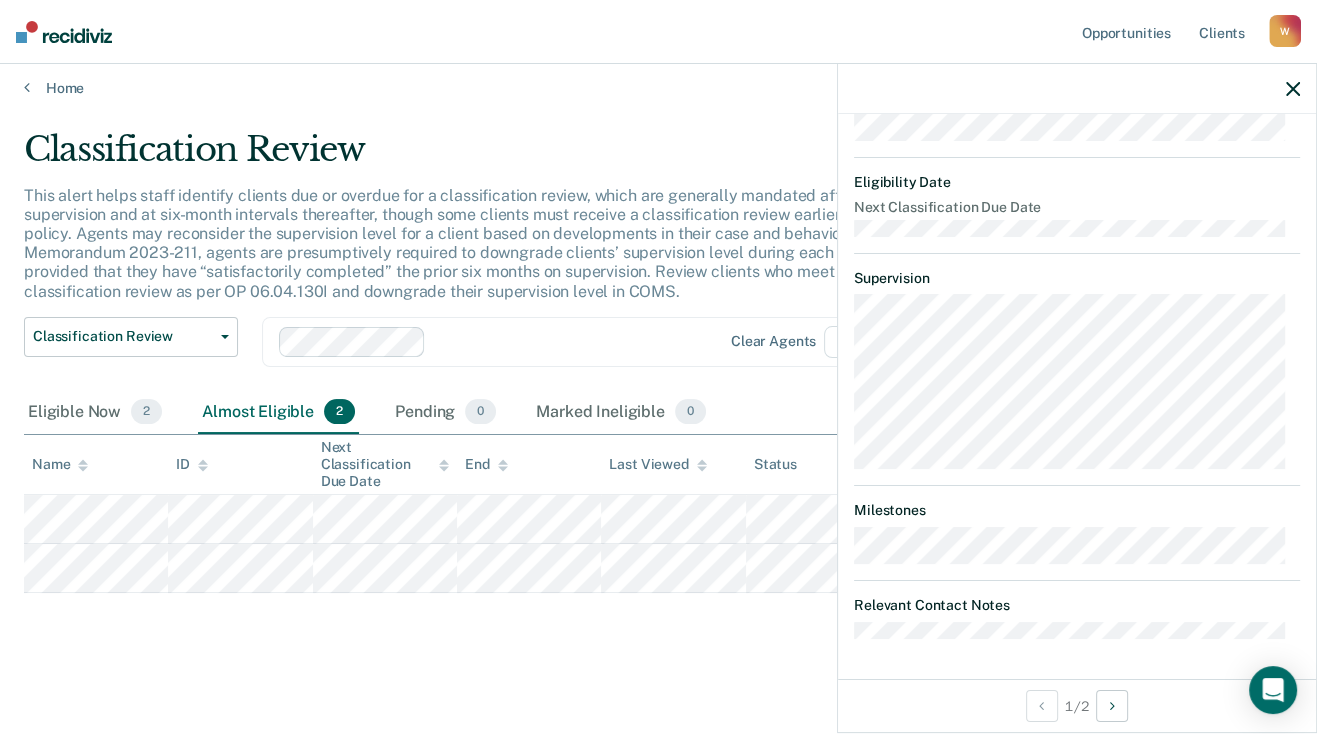 click 